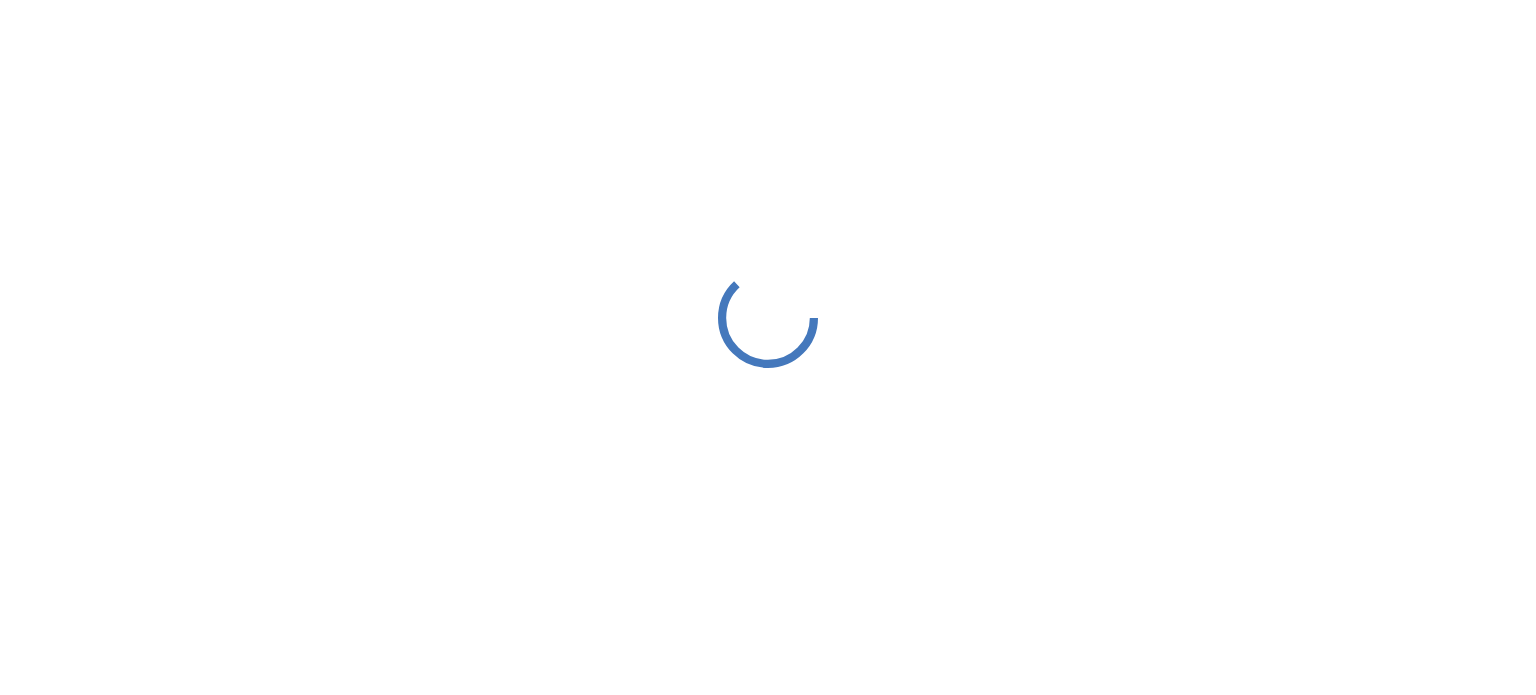 scroll, scrollTop: 0, scrollLeft: 0, axis: both 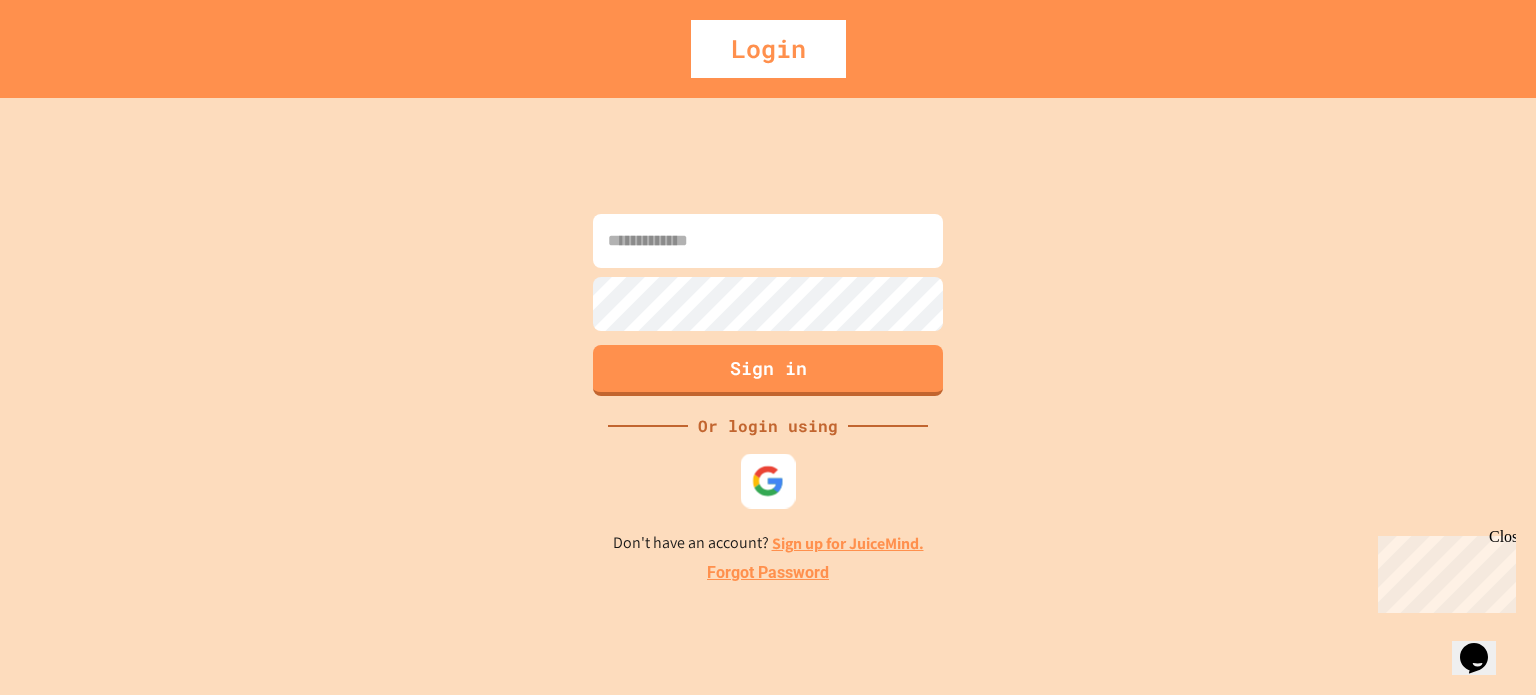 click at bounding box center (768, 480) 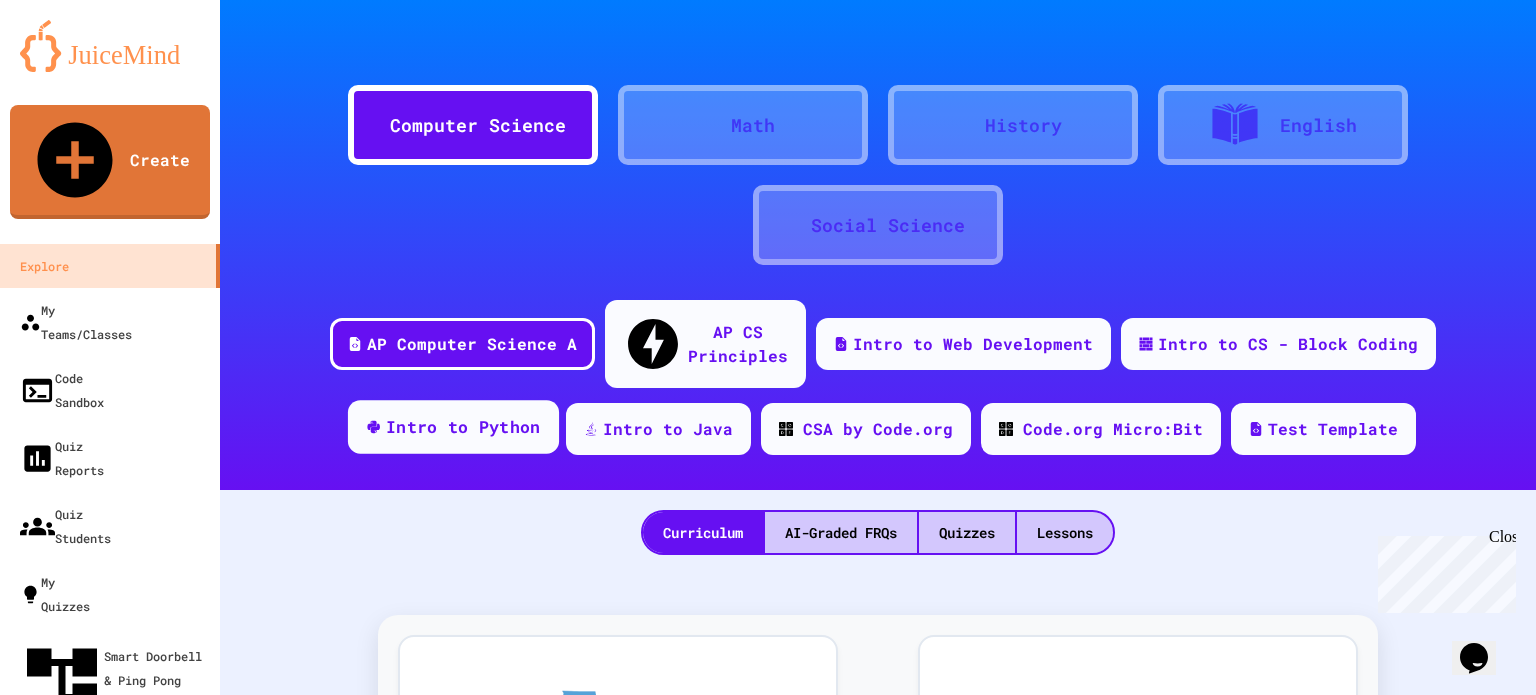 click on "Intro to Python" at bounding box center (463, 427) 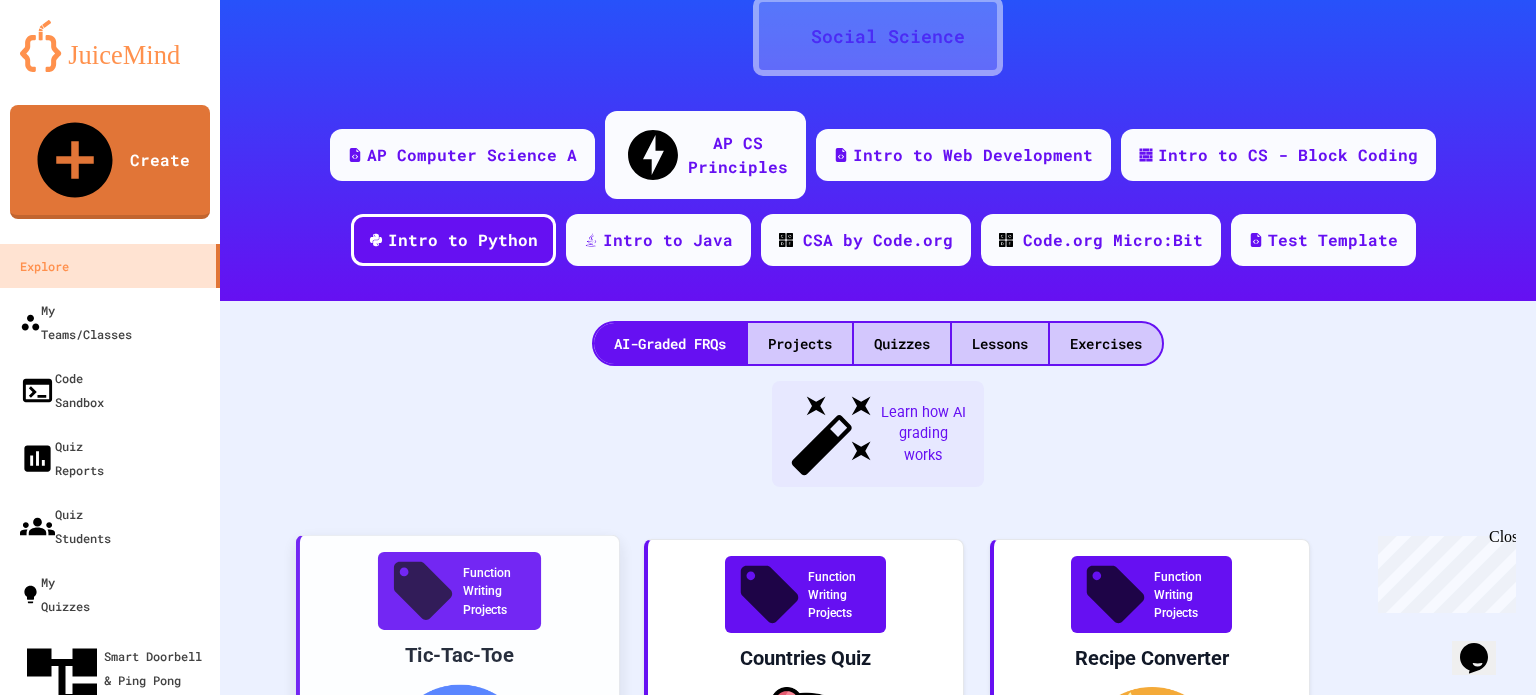 scroll, scrollTop: 200, scrollLeft: 0, axis: vertical 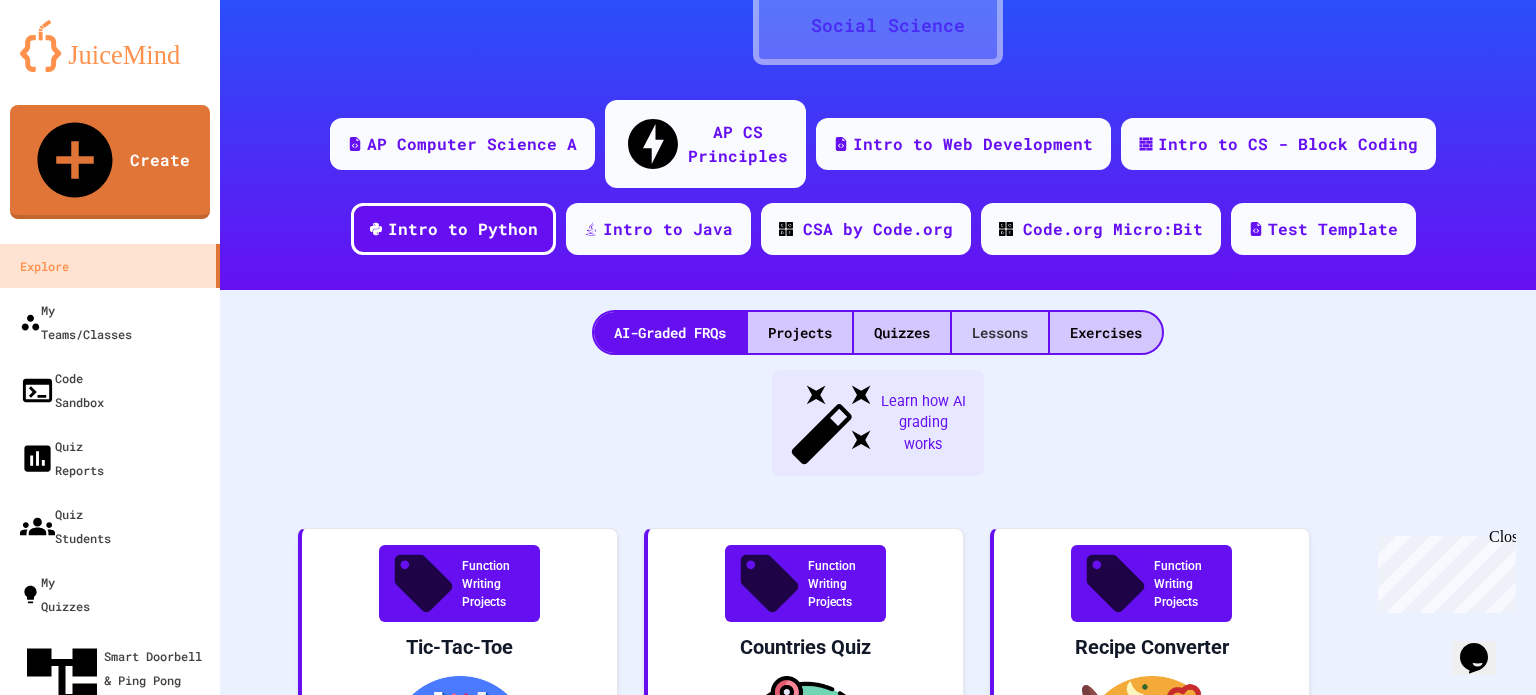 click on "Lessons" at bounding box center (1000, 332) 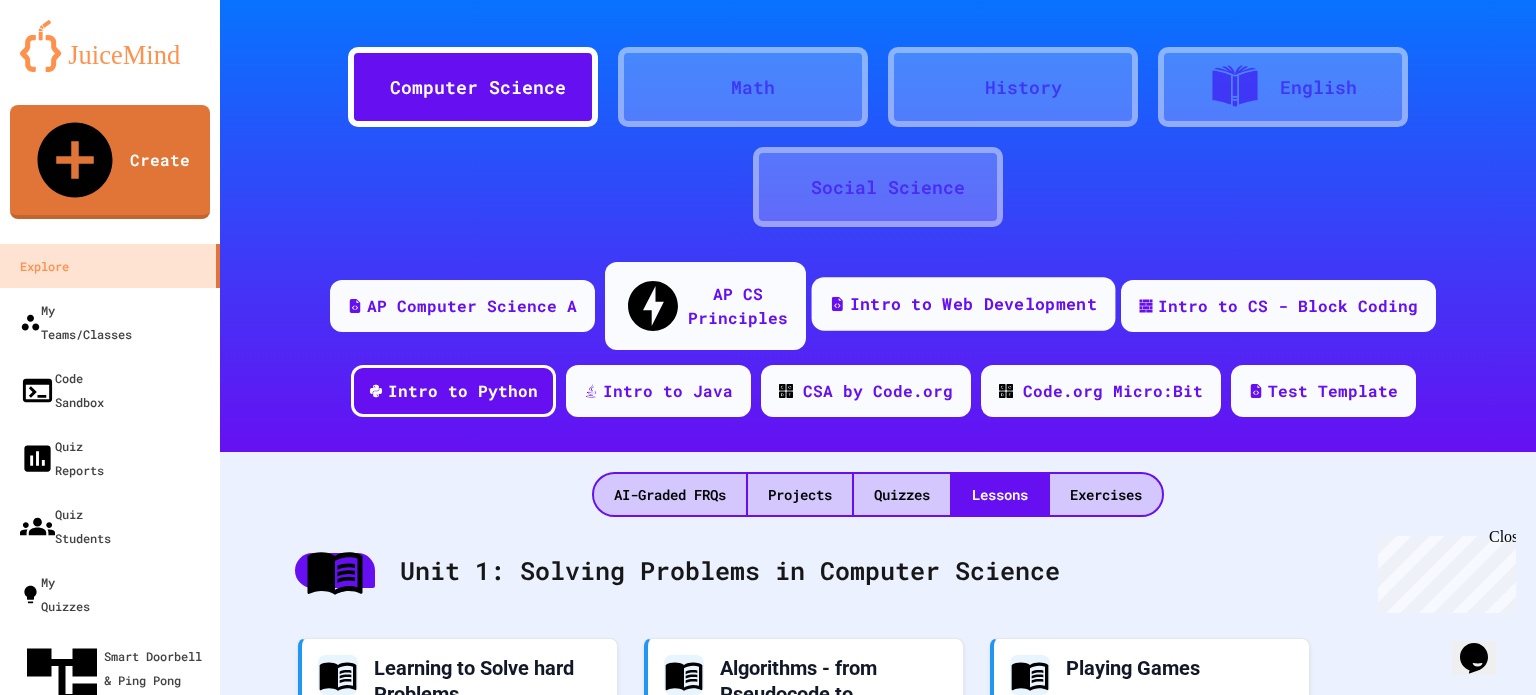 scroll, scrollTop: 200, scrollLeft: 0, axis: vertical 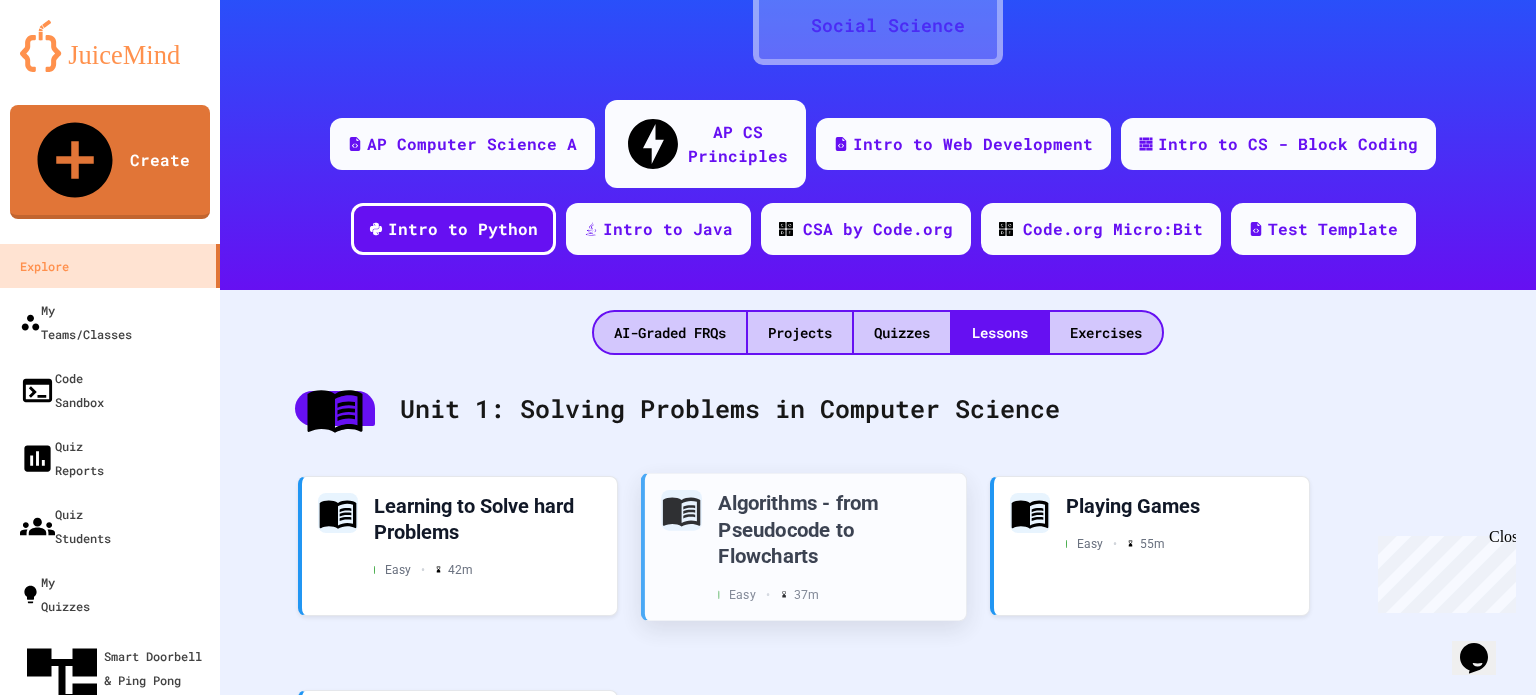 click on "Algorithms - from Pseudocode to Flowcharts" at bounding box center (834, 529) 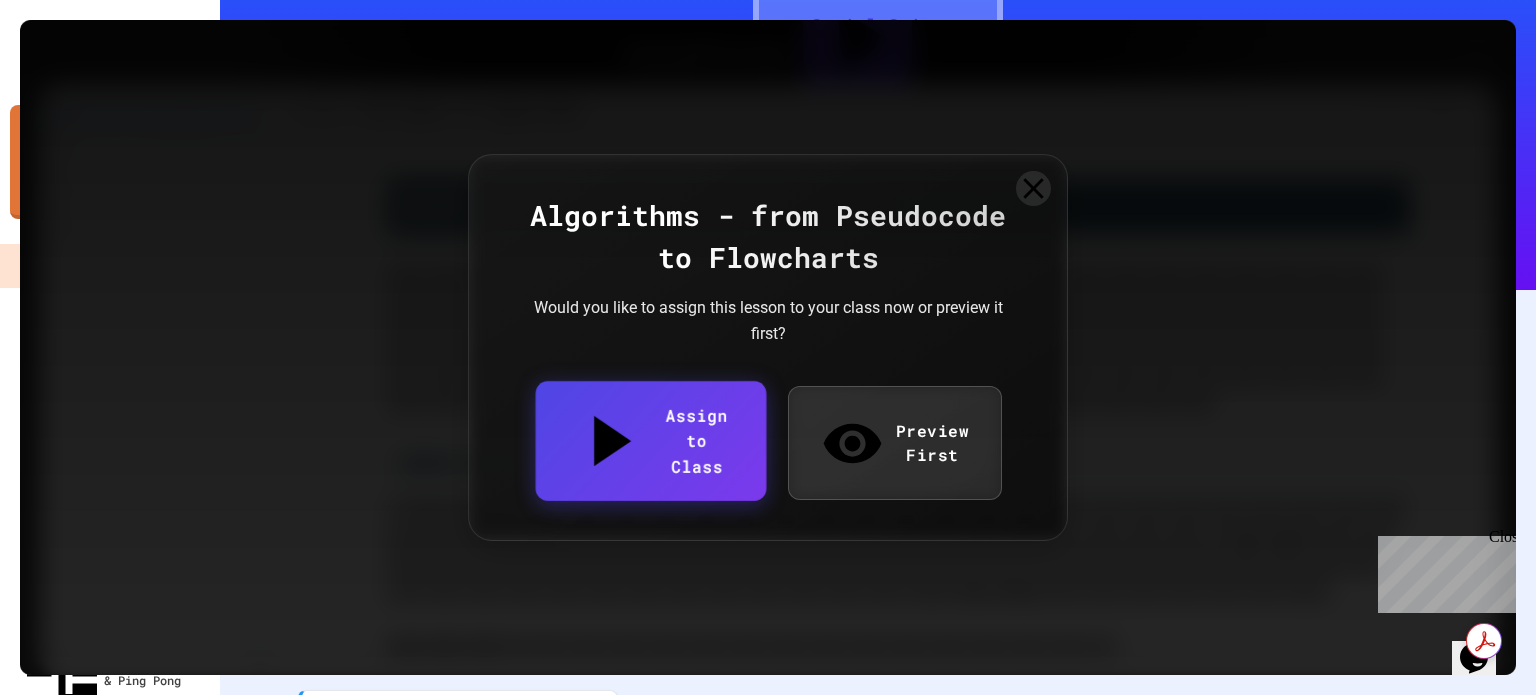 click on "Assign to Class" at bounding box center [651, 440] 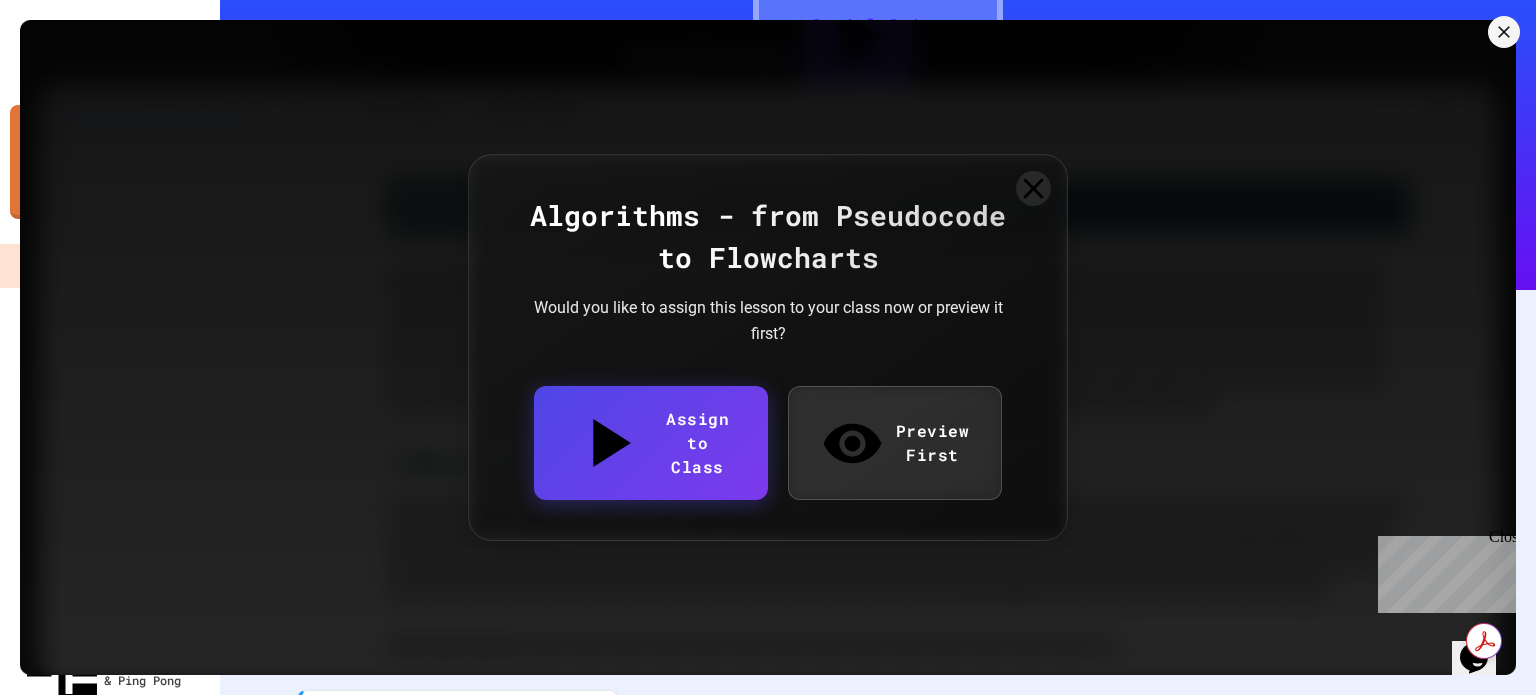 click on "Choose from your  1  existing classroom" at bounding box center [134, 851] 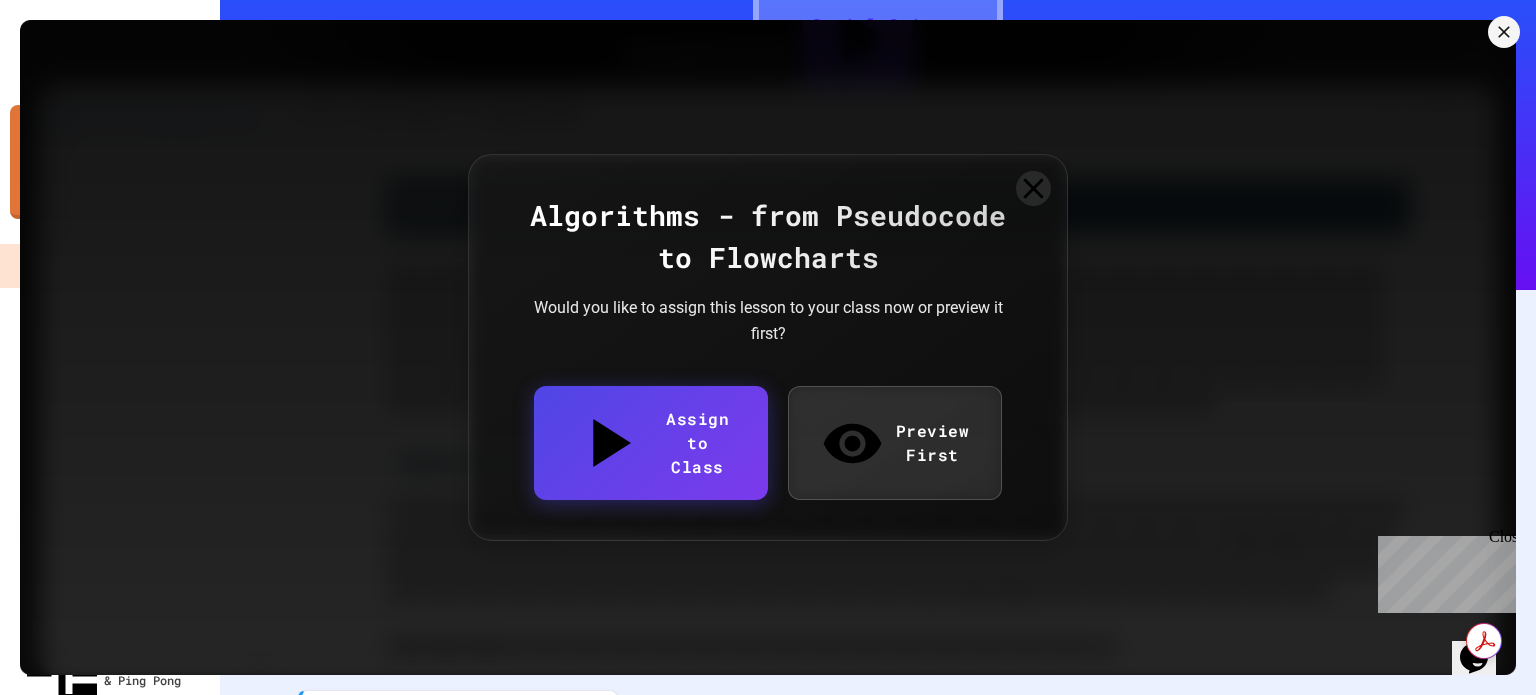 click on "We are updating our servers at 7PM EST on 3/11/2025. JuiceMind should continue to work as expected, but if you experience any issues, please chat with us. Create Explore My Teams/Classes Code Sandbox Quiz Reports Quiz Students My Quizzes Smart Doorbell & Ping Pong Launcher Upgrade Computer Science Math History English Social Science AP Computer Science A AP CS Principles Intro to Web Development Intro to CS - Block Coding Intro to Python Intro to Java CSA by Code.org Code.org Micro:Bit Test Template AI-Graded FRQs Projects Quizzes Lessons Exercises Unit 1: Solving Problems in Computer Science Learning to Solve hard Problems Easy • 42 m Algorithms - from Pseudocode to Flowcharts Easy • 37 m Playing Games Easy • 55 m Practice with Algorithms Easy • 0 m Unit 2: Python Fundamentals What is Code? Easy • 35 m Hello, World! Easy • 40 m Variables and Data types Easy • 35 m Mathematical Operators Easy • 30 m String Operators Easy • 35 m User Input Easy • 30 m Advanced Math Easy • 25" at bounding box center [768, 347] 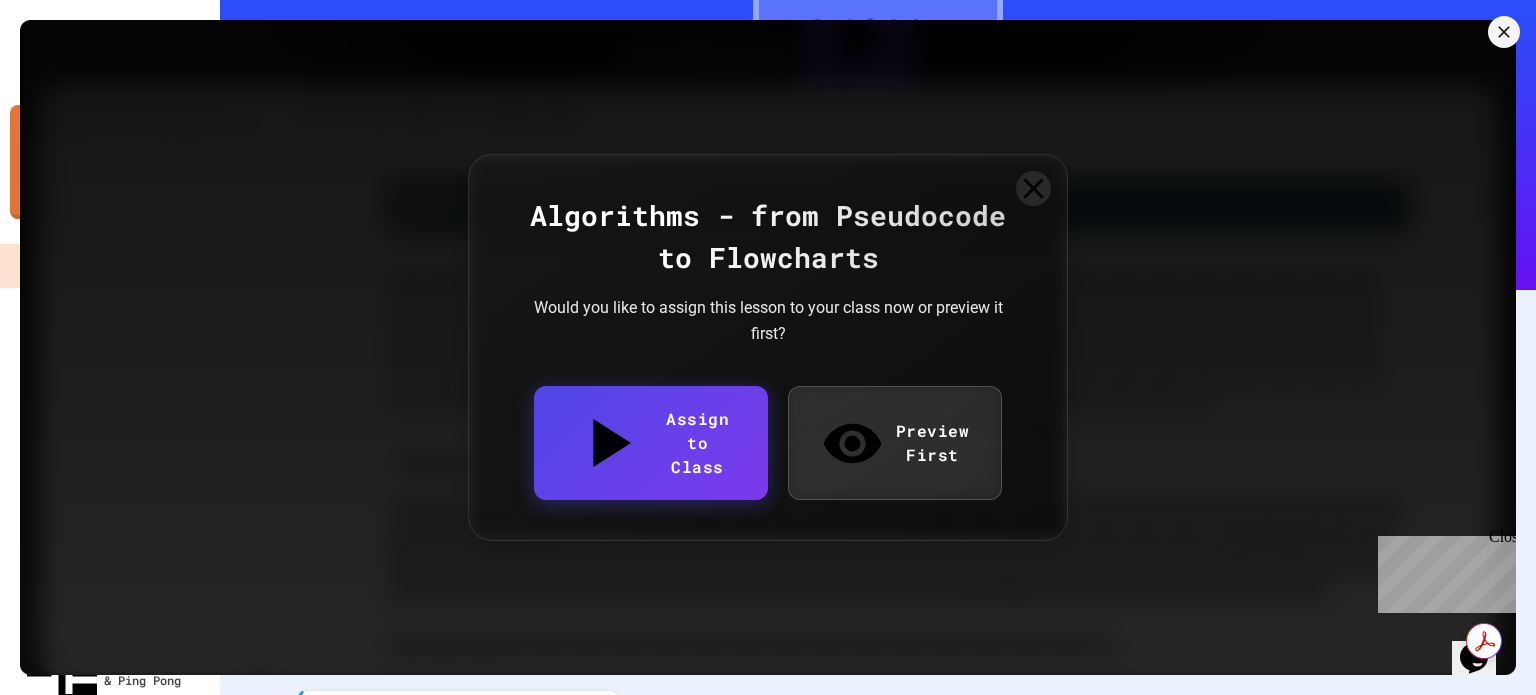 click at bounding box center [768, 2405] 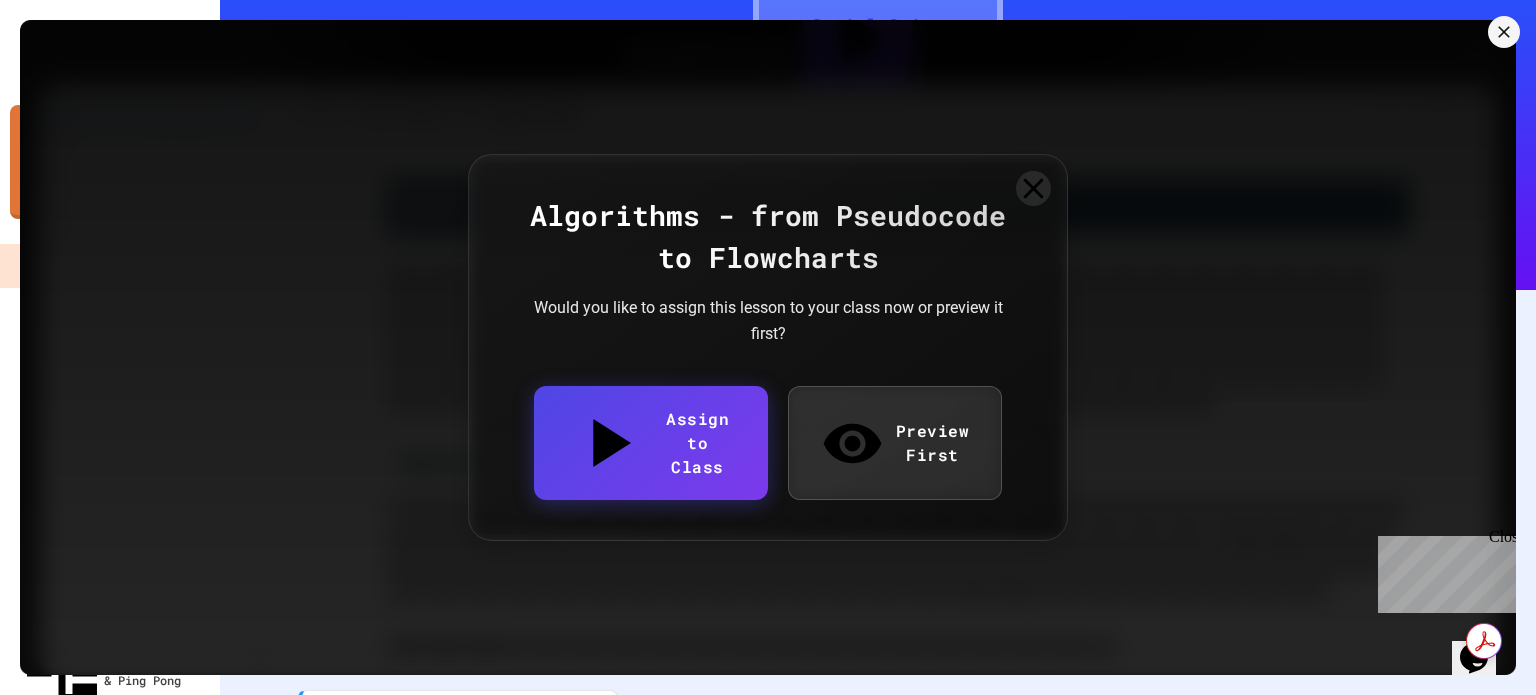 click at bounding box center [768, 695] 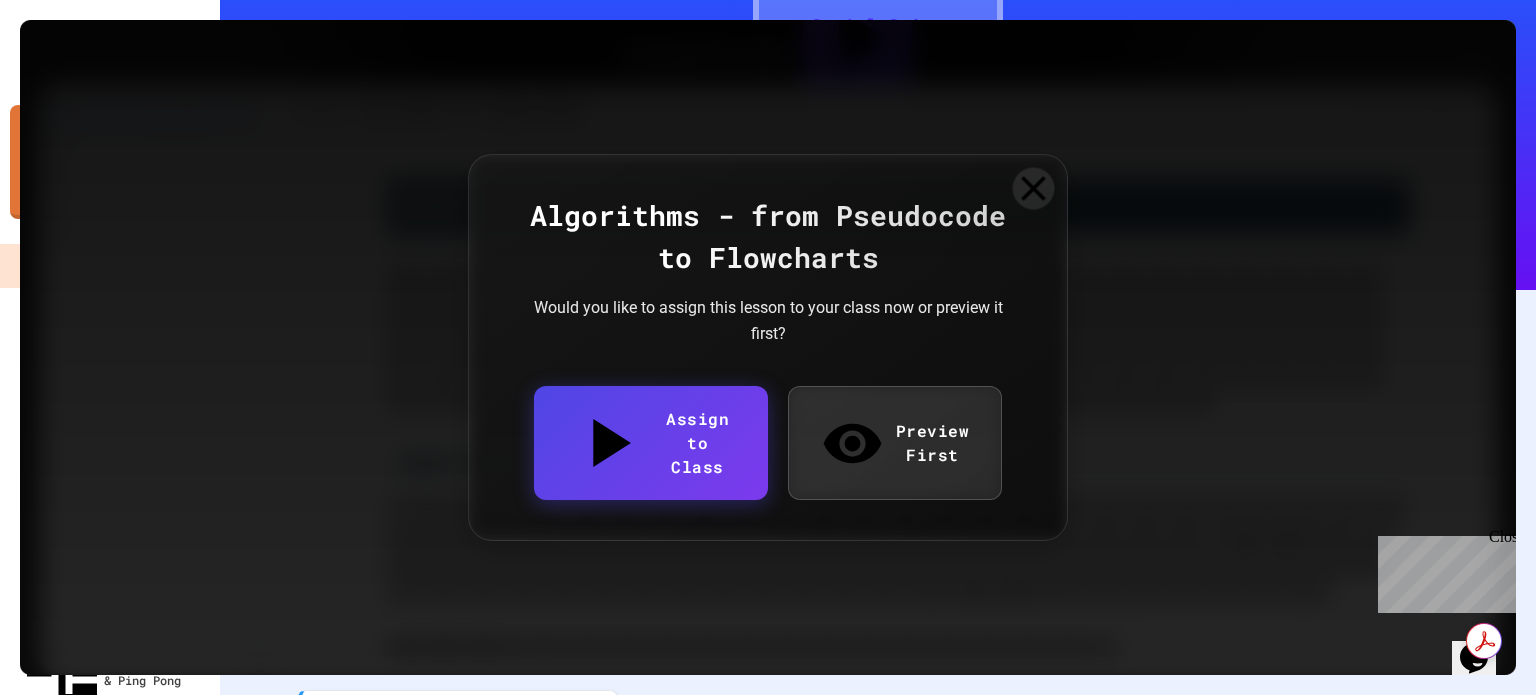 click at bounding box center (1034, 189) 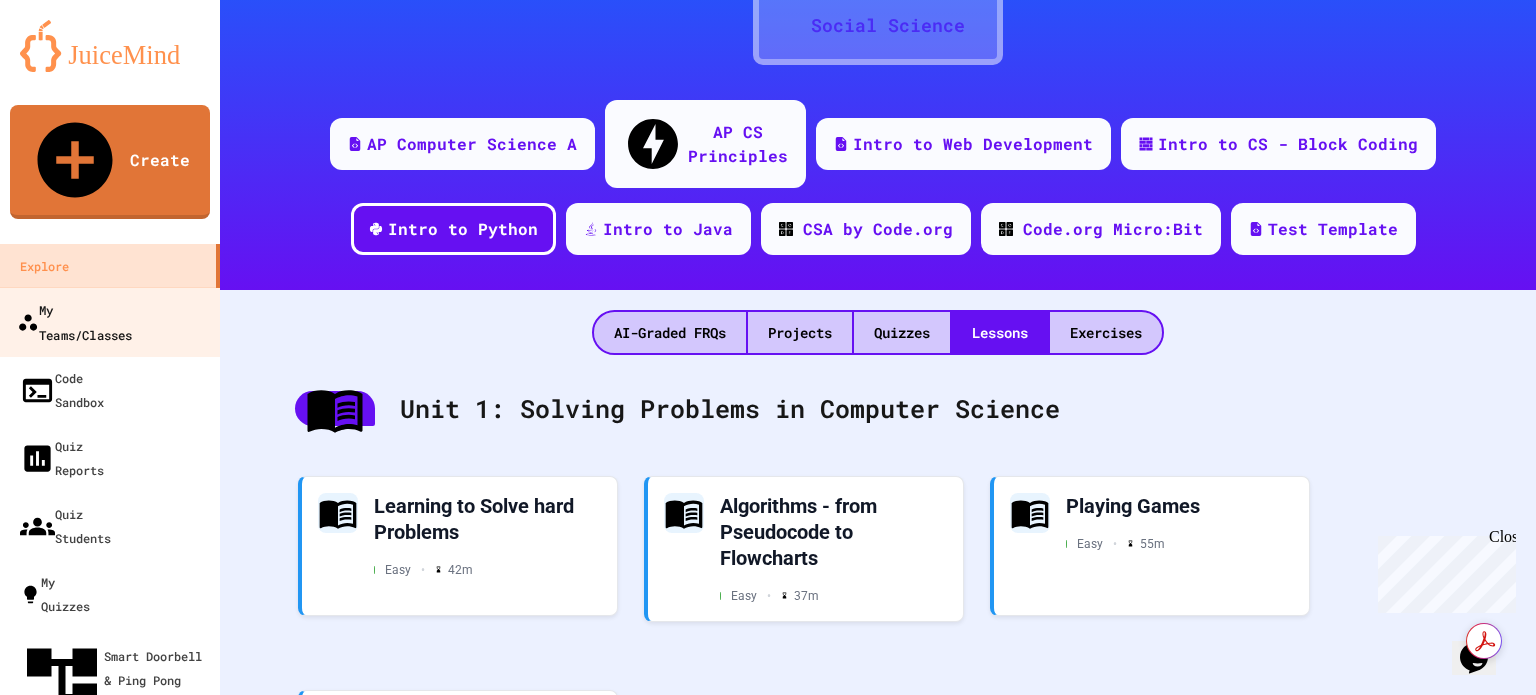 click on "My Teams/Classes" at bounding box center [74, 321] 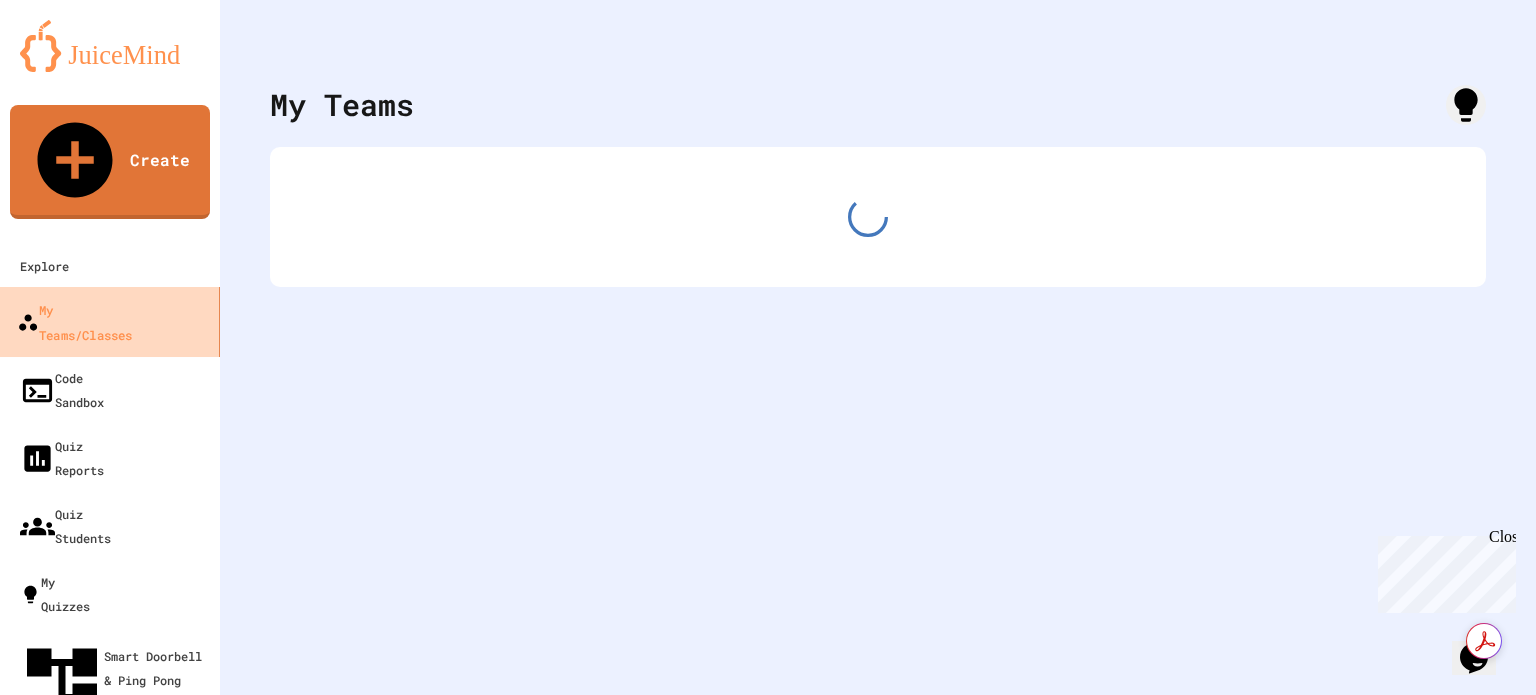 scroll, scrollTop: 0, scrollLeft: 0, axis: both 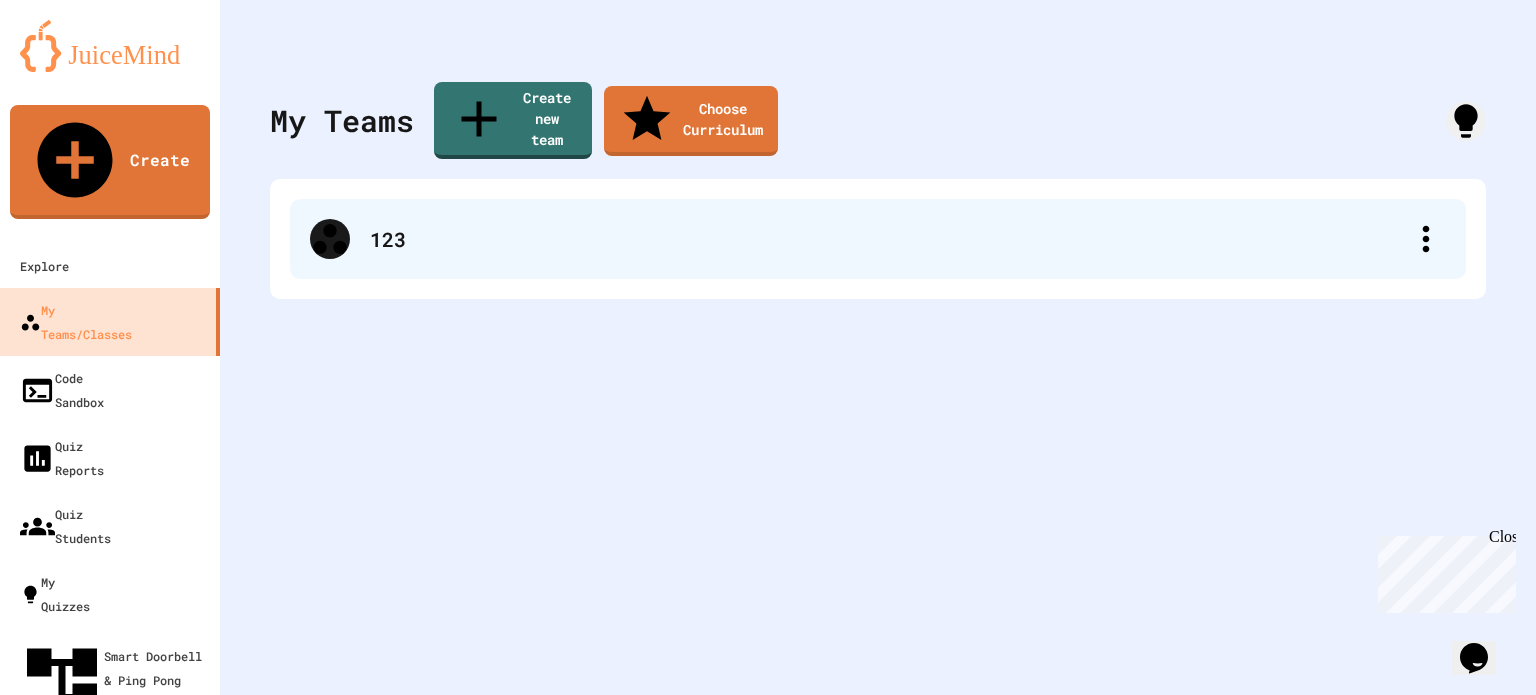 click on "123" at bounding box center [888, 239] 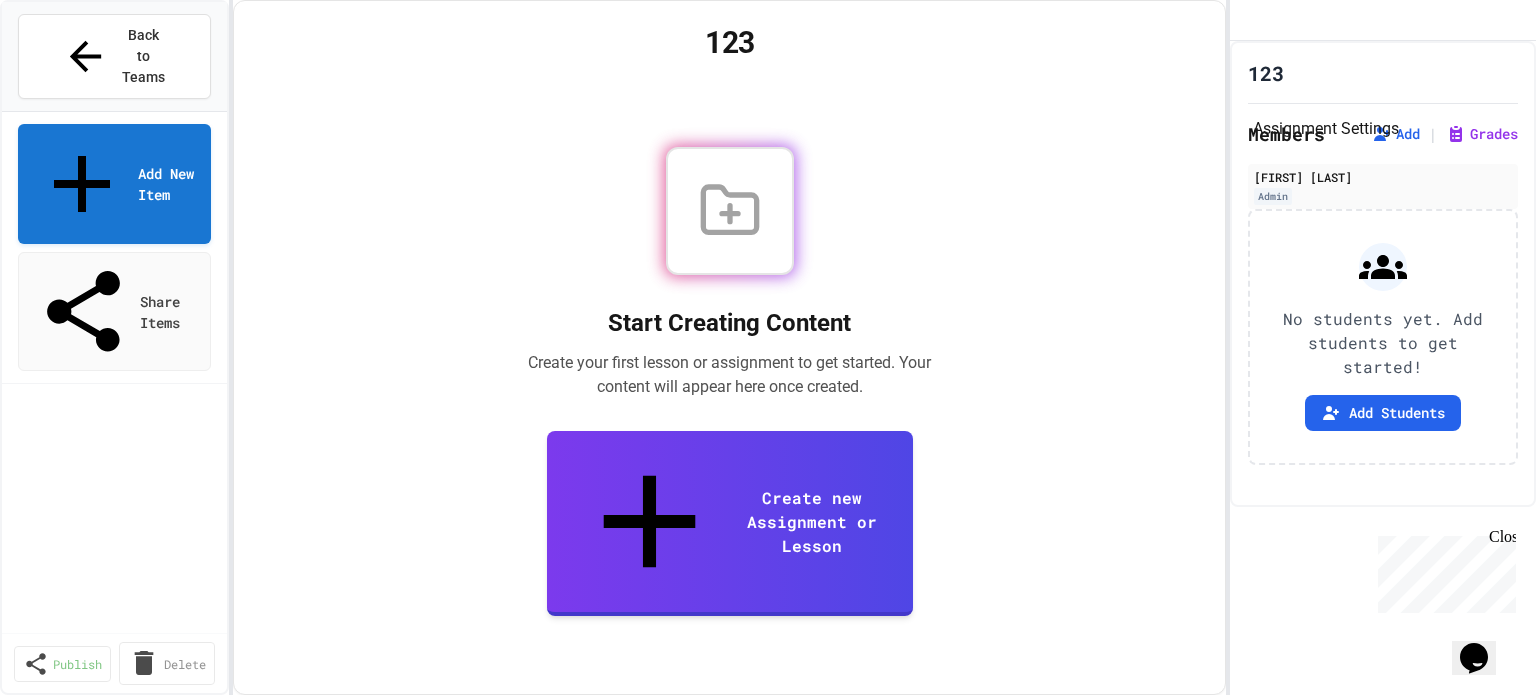 click at bounding box center (1292, 73) 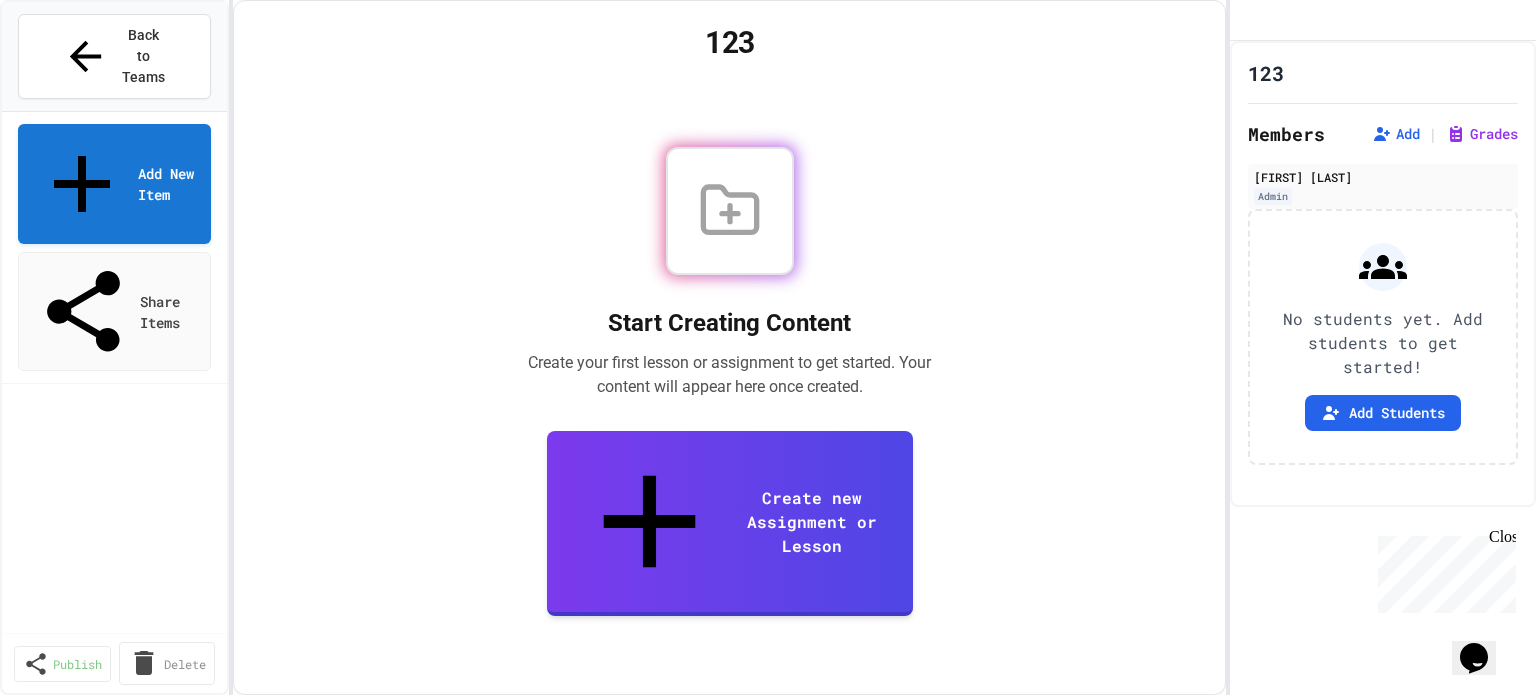 drag, startPoint x: 556, startPoint y: 263, endPoint x: 480, endPoint y: 243, distance: 78.58753 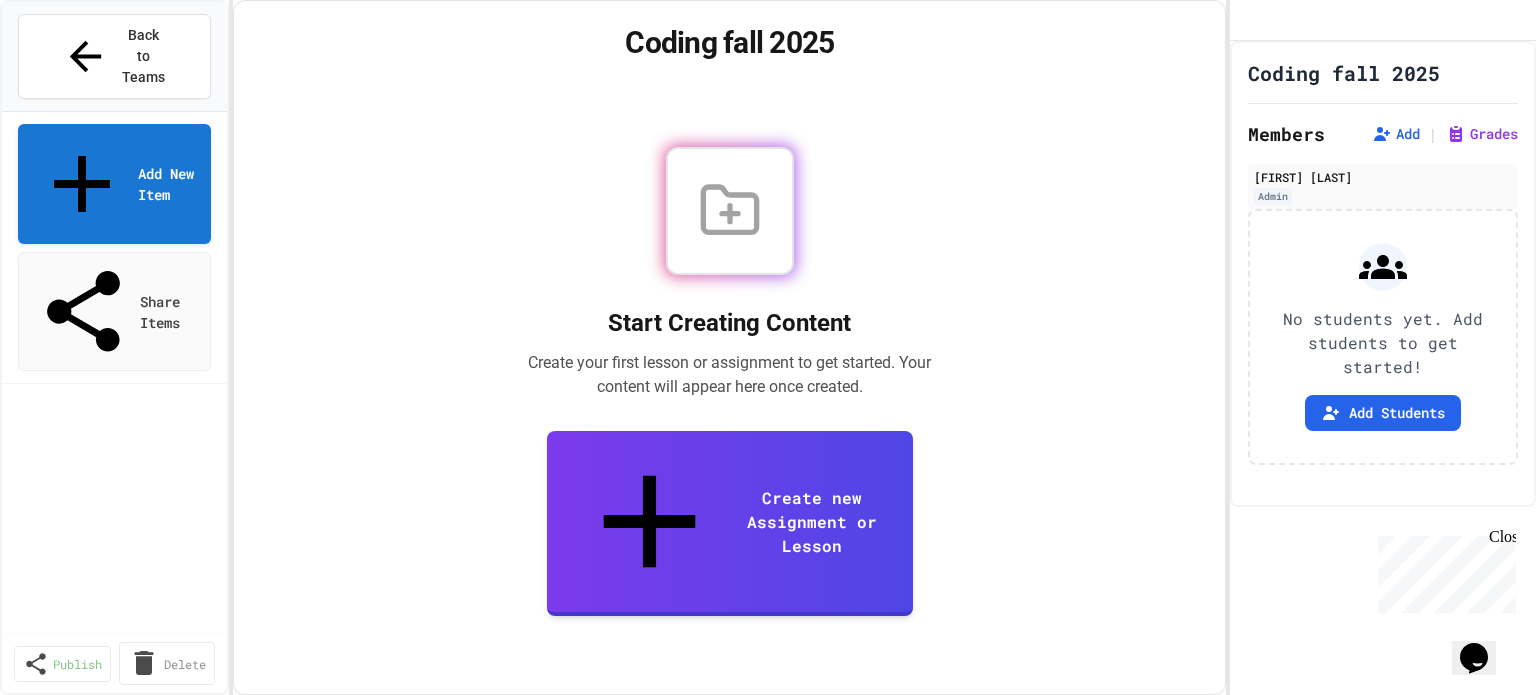scroll, scrollTop: 100, scrollLeft: 0, axis: vertical 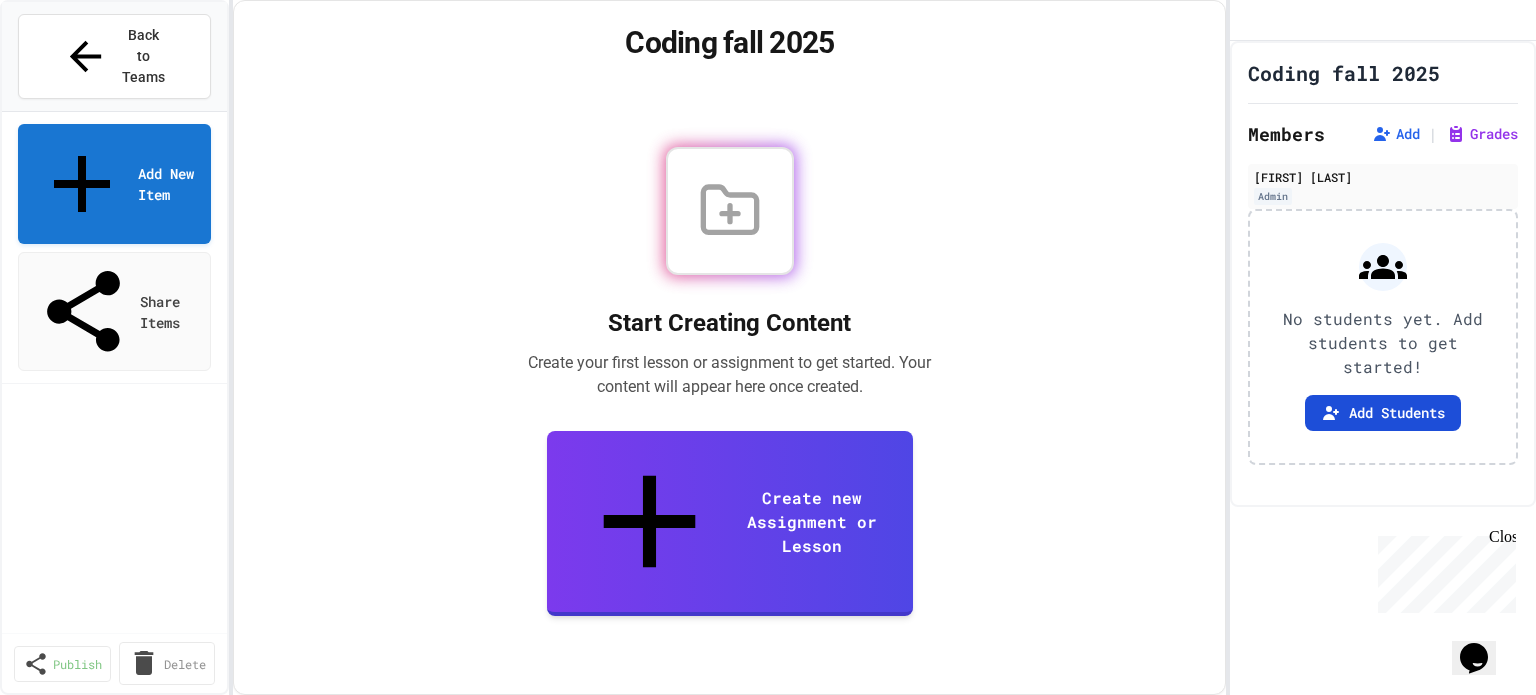click on "Add Students" at bounding box center [1383, 413] 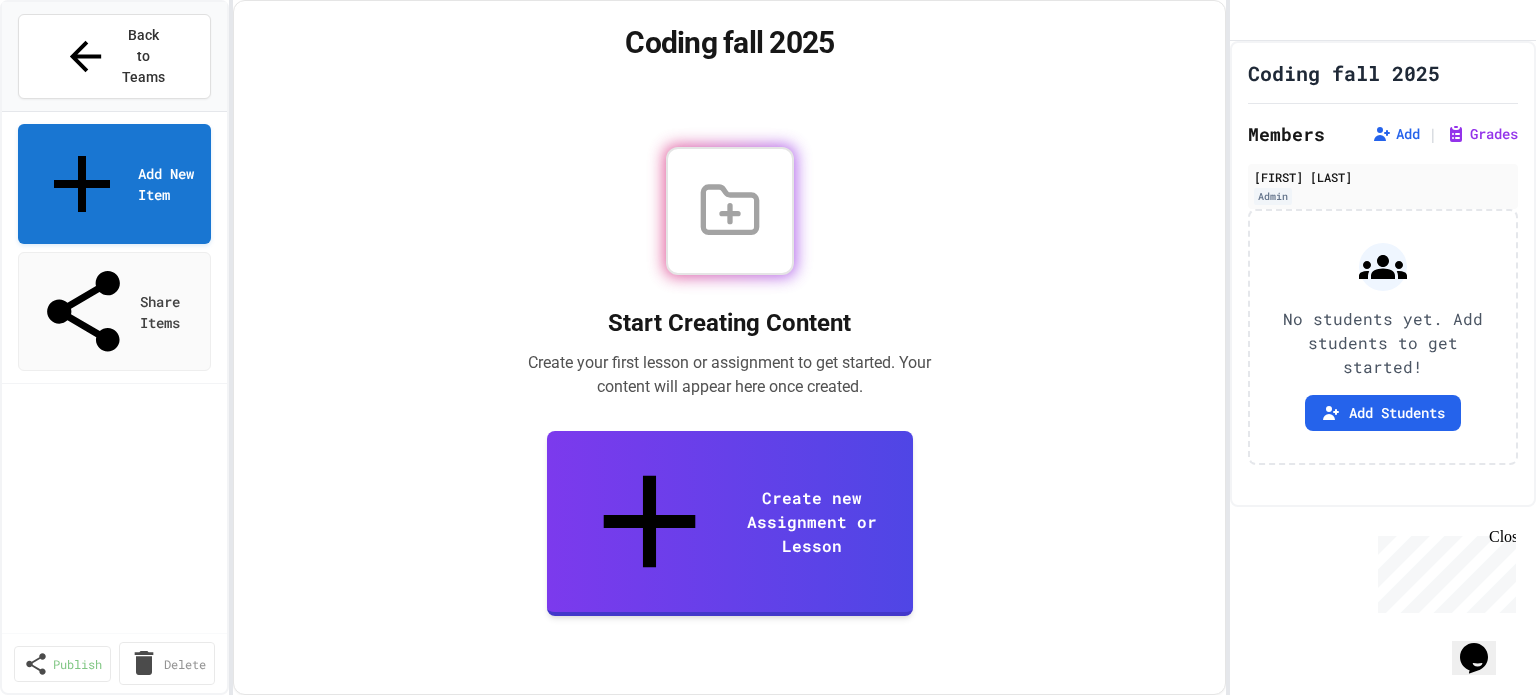 click on "Copy" at bounding box center [973, 812] 